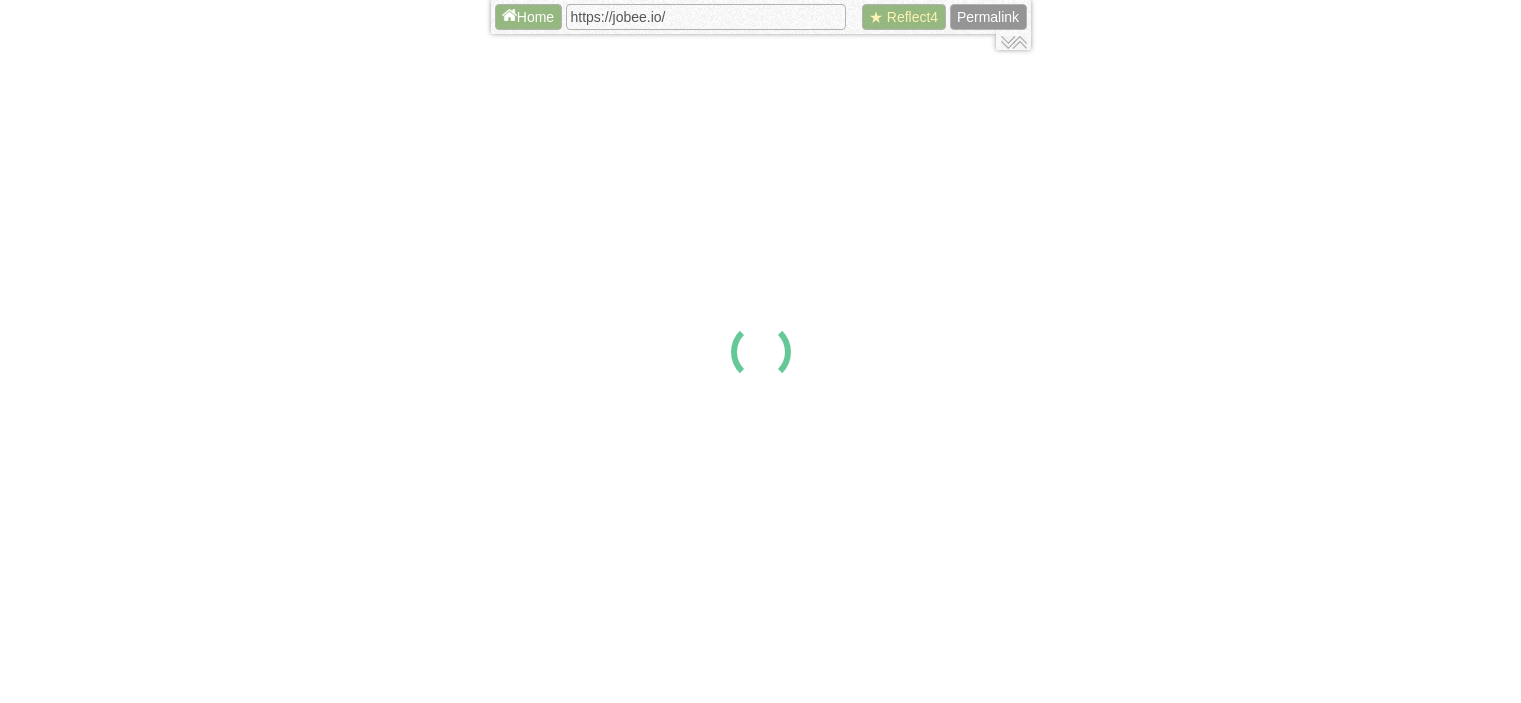 scroll, scrollTop: 0, scrollLeft: 0, axis: both 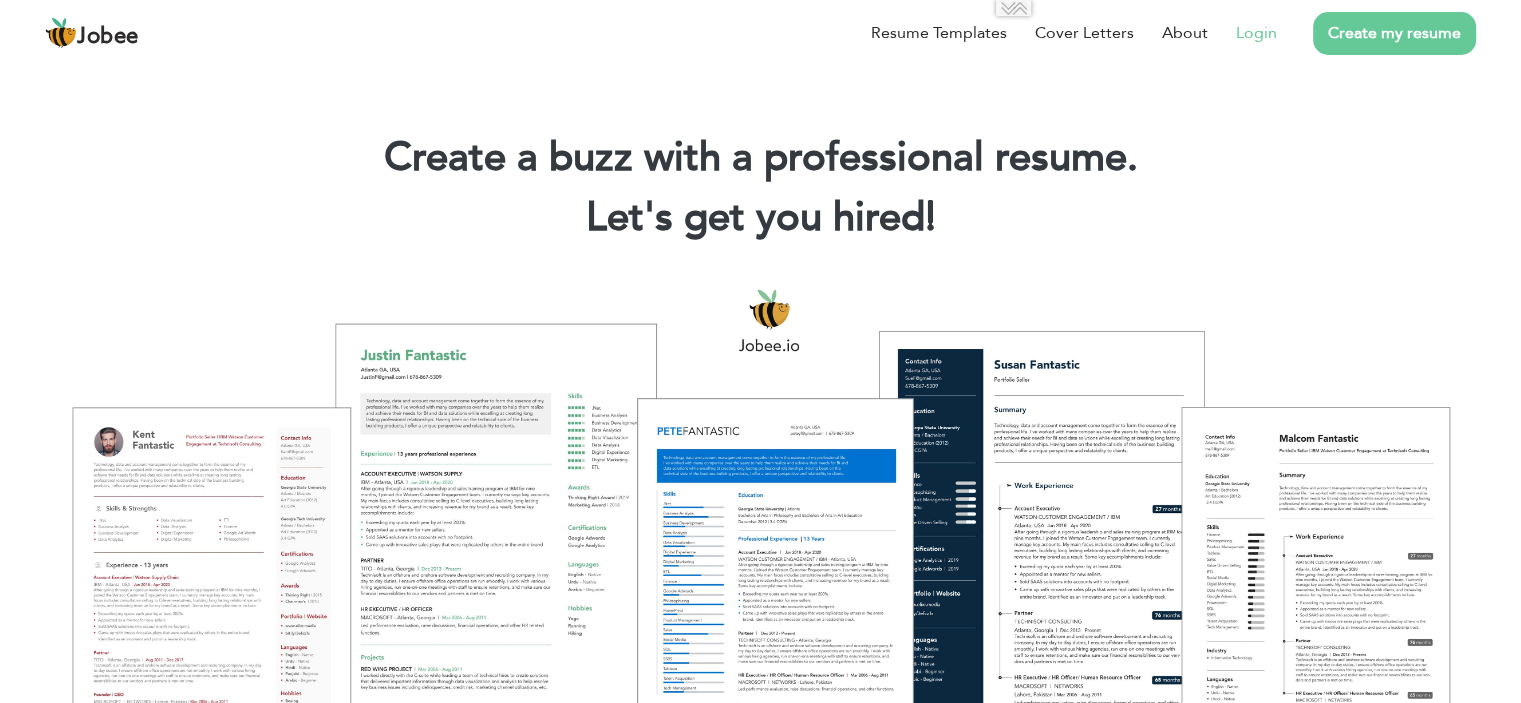 click on "Login" at bounding box center [1256, 33] 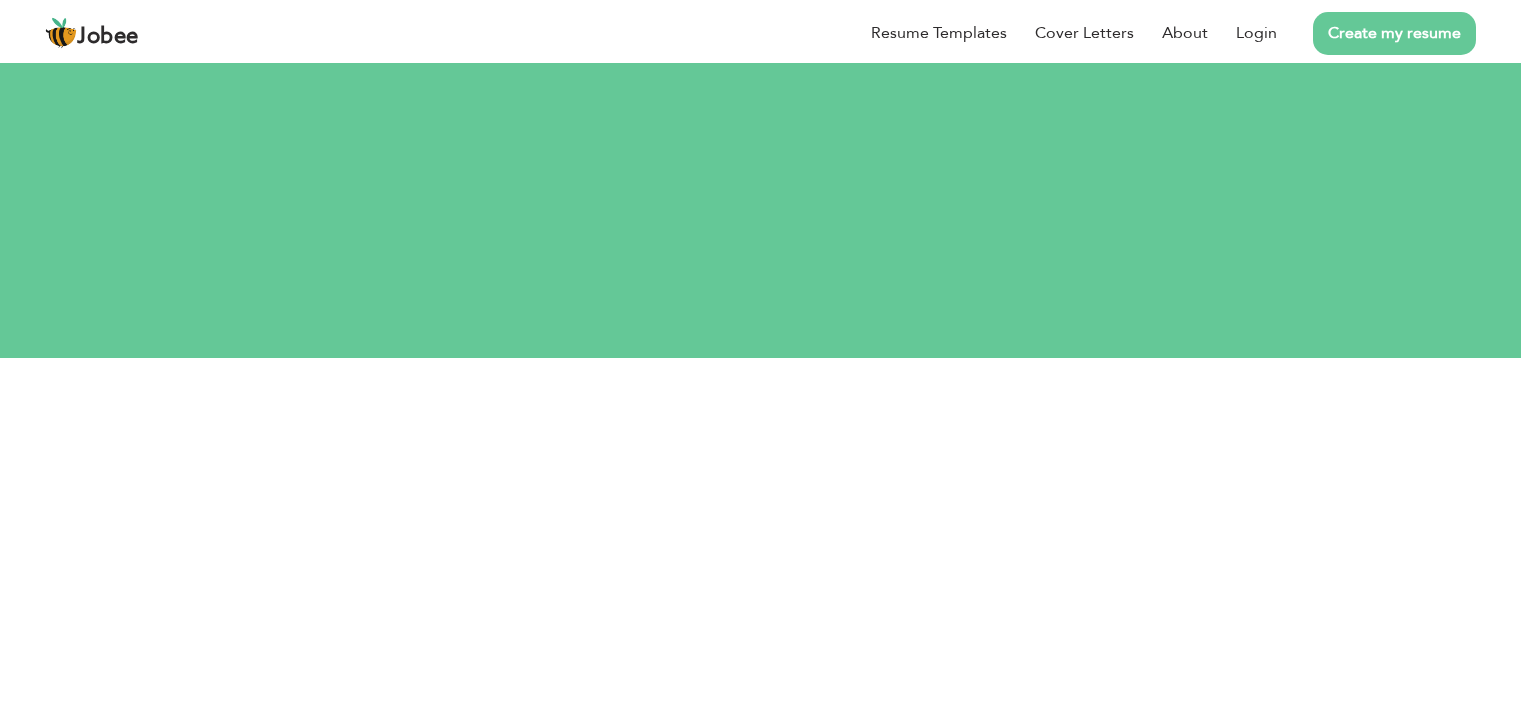 scroll, scrollTop: 0, scrollLeft: 0, axis: both 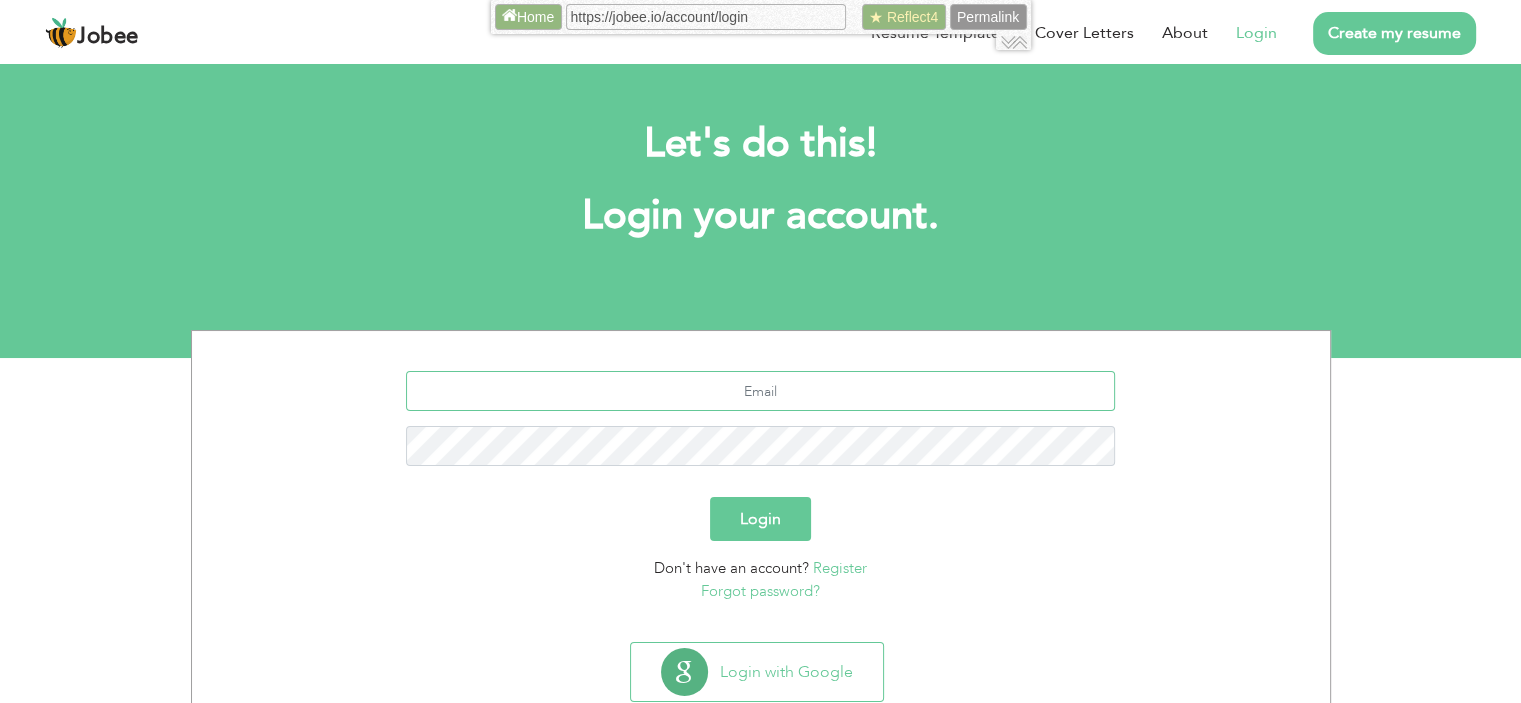 click at bounding box center (760, 391) 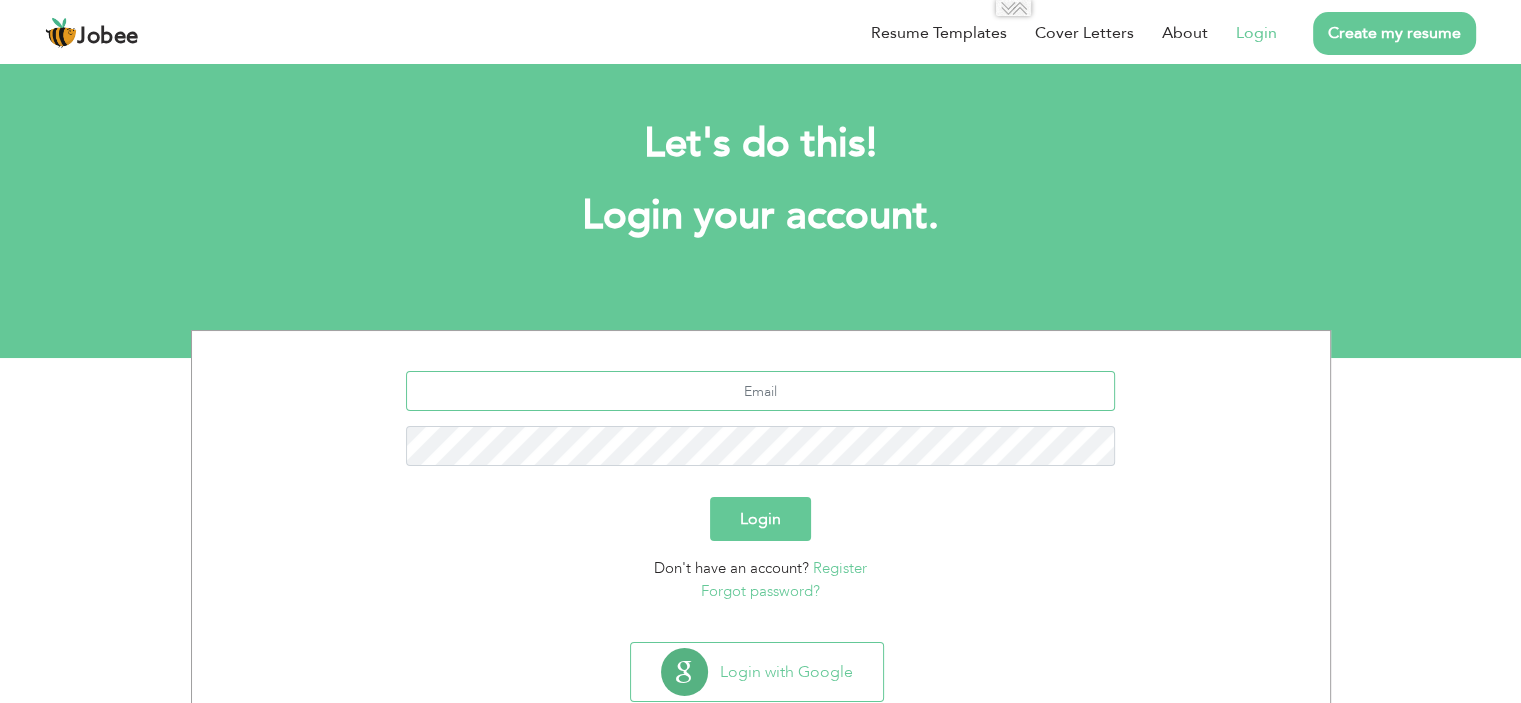 type on "ayyaznaseeb@gmail.com" 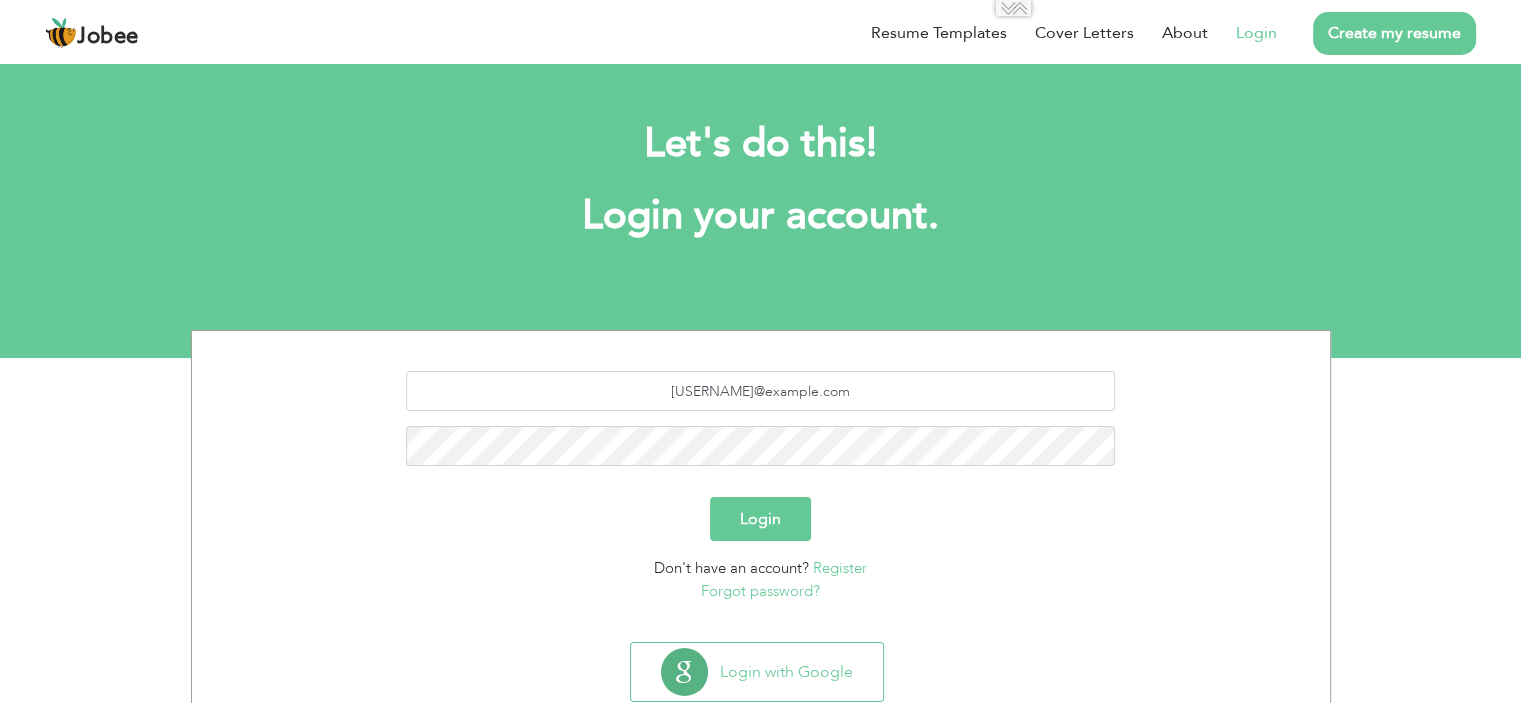 click on "Login" at bounding box center [760, 519] 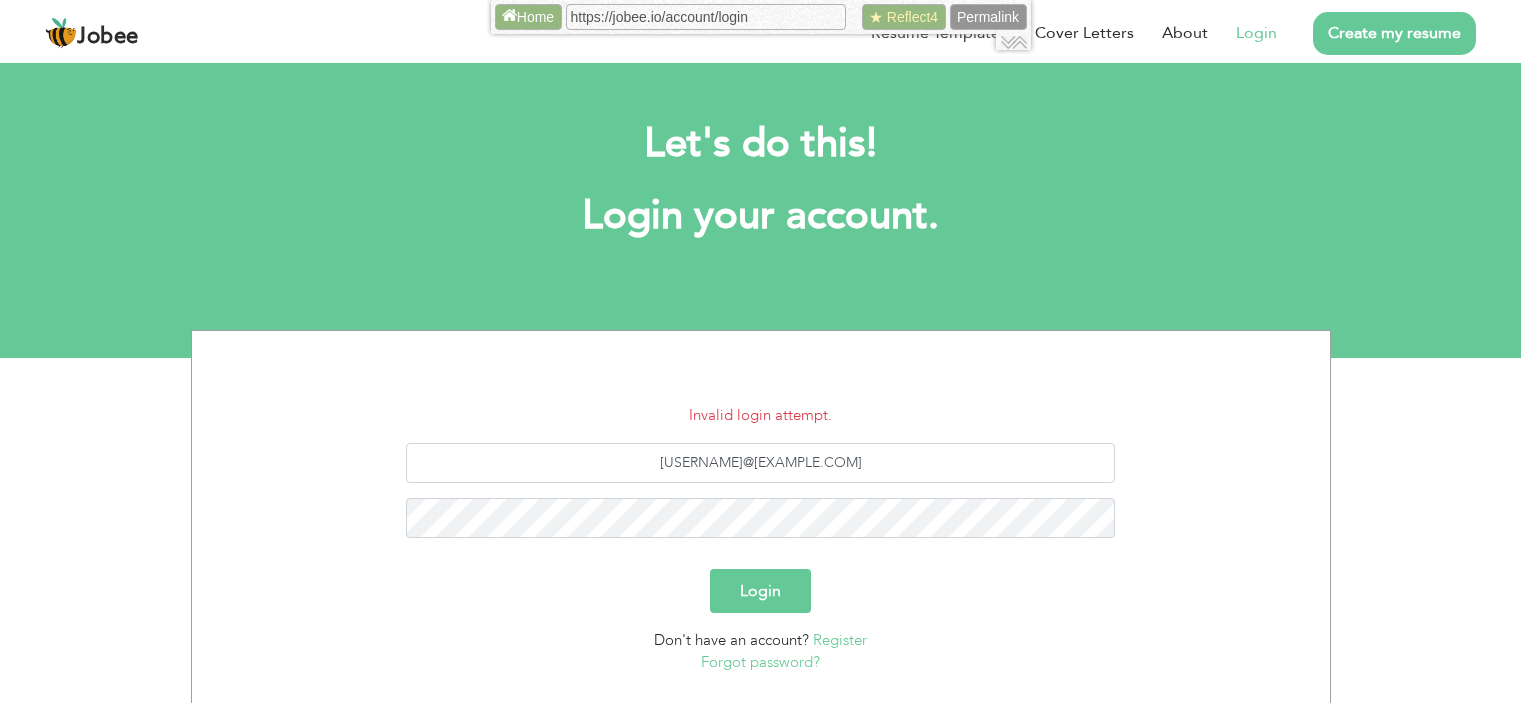 scroll, scrollTop: 0, scrollLeft: 0, axis: both 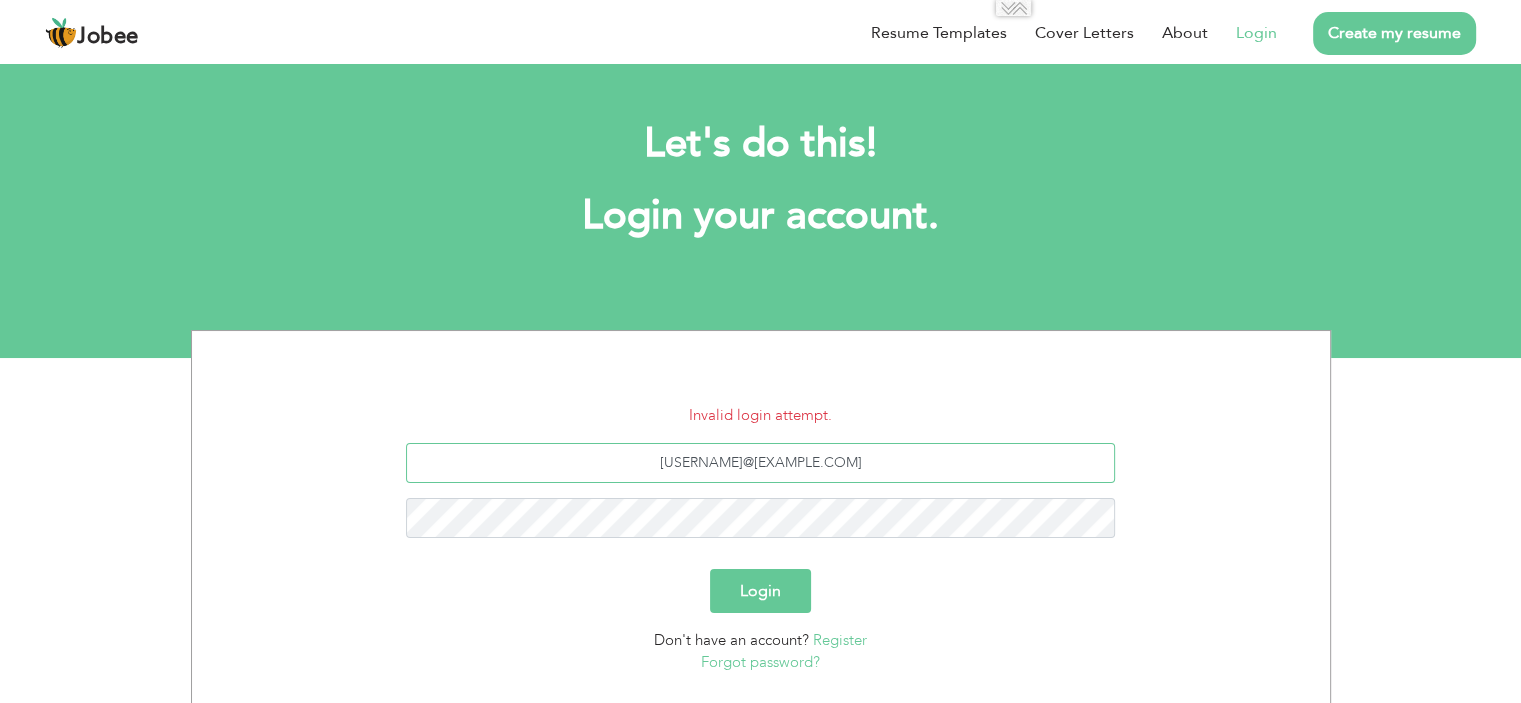 click on "[USERNAME]@[EXAMPLE.COM]" at bounding box center (760, 463) 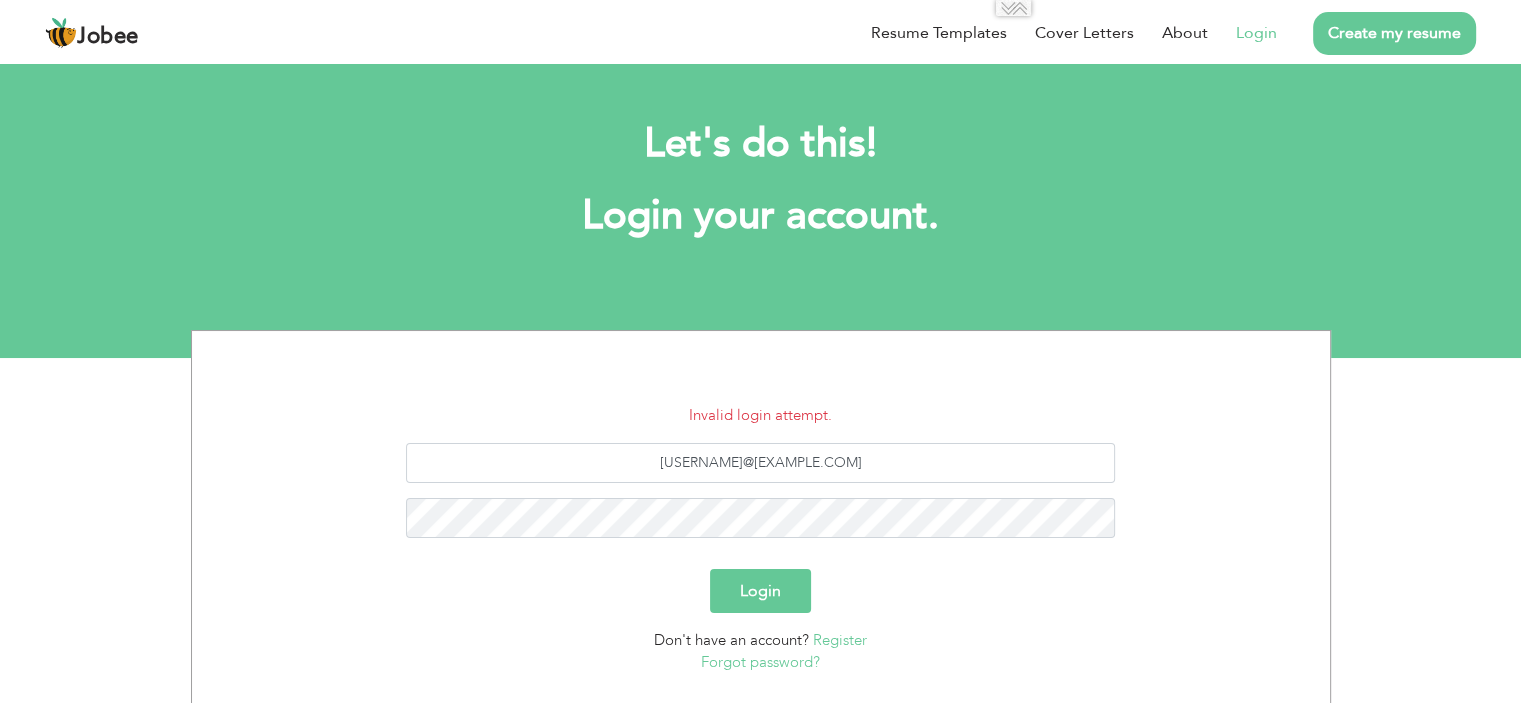click on "Login" at bounding box center [760, 591] 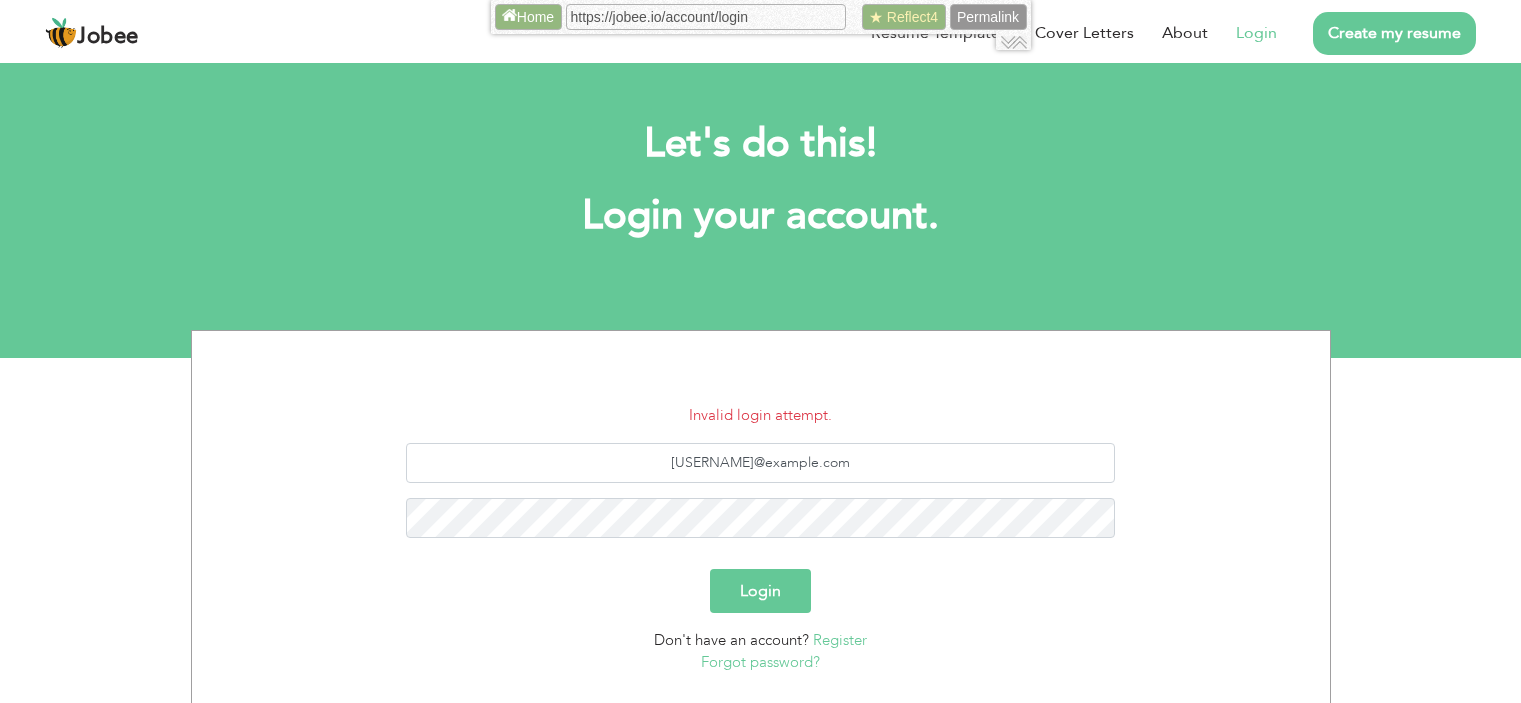 scroll, scrollTop: 0, scrollLeft: 0, axis: both 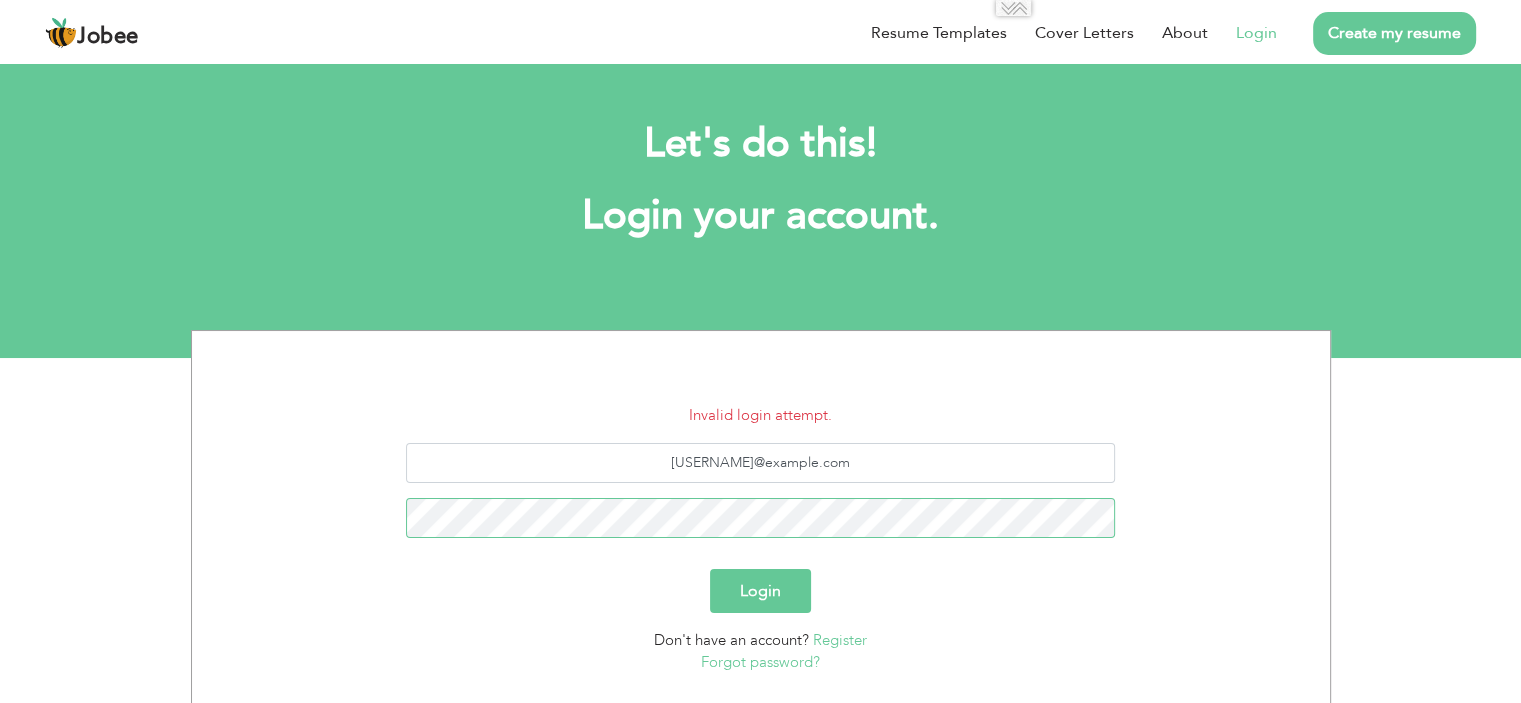 click on "Login" at bounding box center (760, 591) 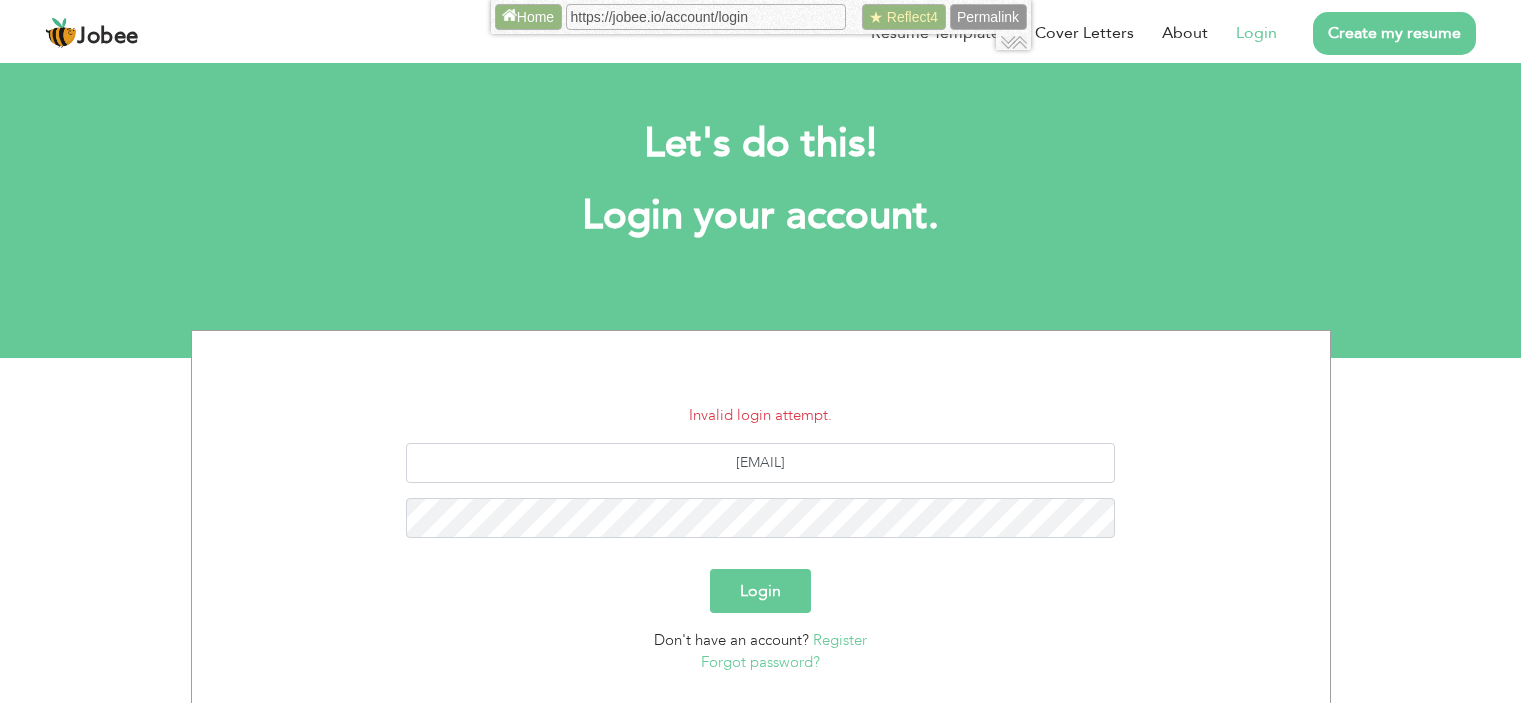 scroll, scrollTop: 0, scrollLeft: 0, axis: both 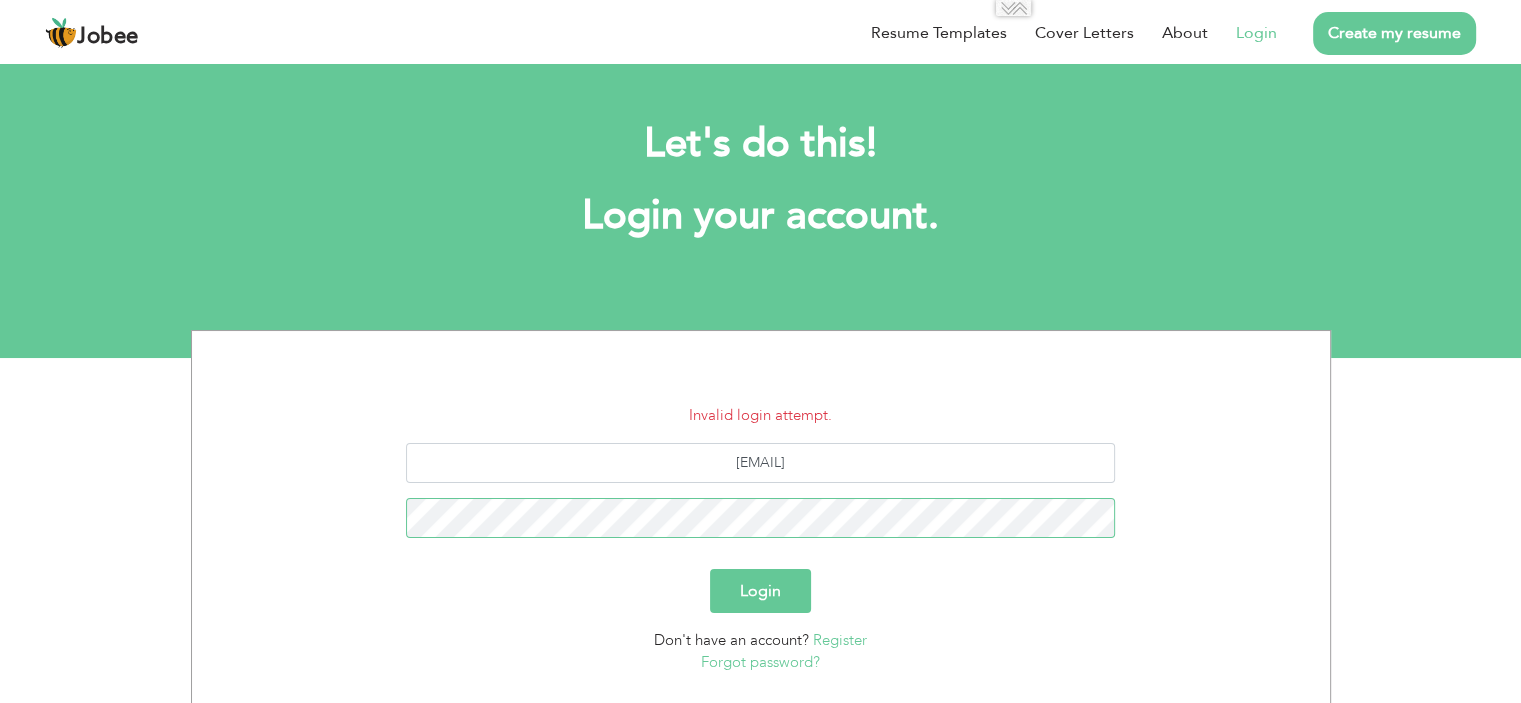 click on "Login" at bounding box center [760, 591] 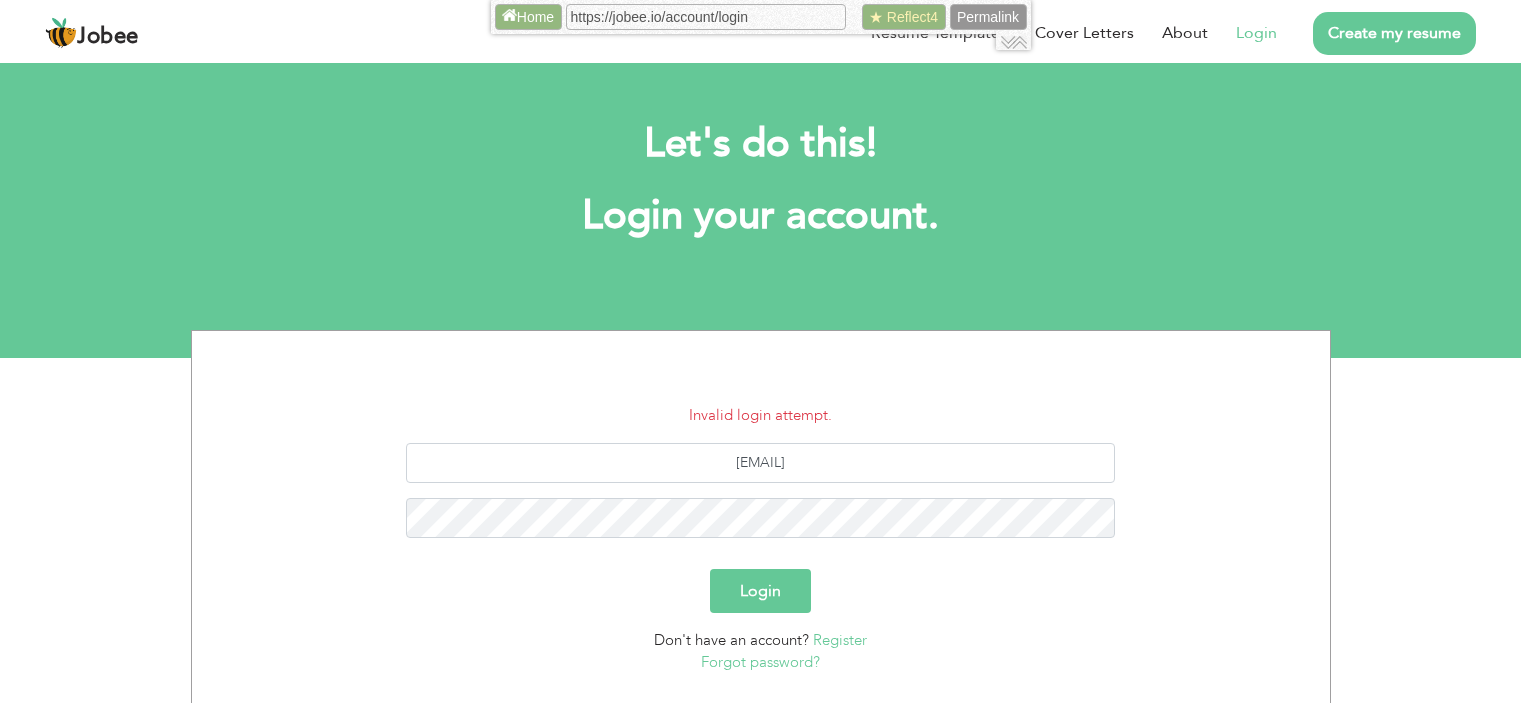 scroll, scrollTop: 0, scrollLeft: 0, axis: both 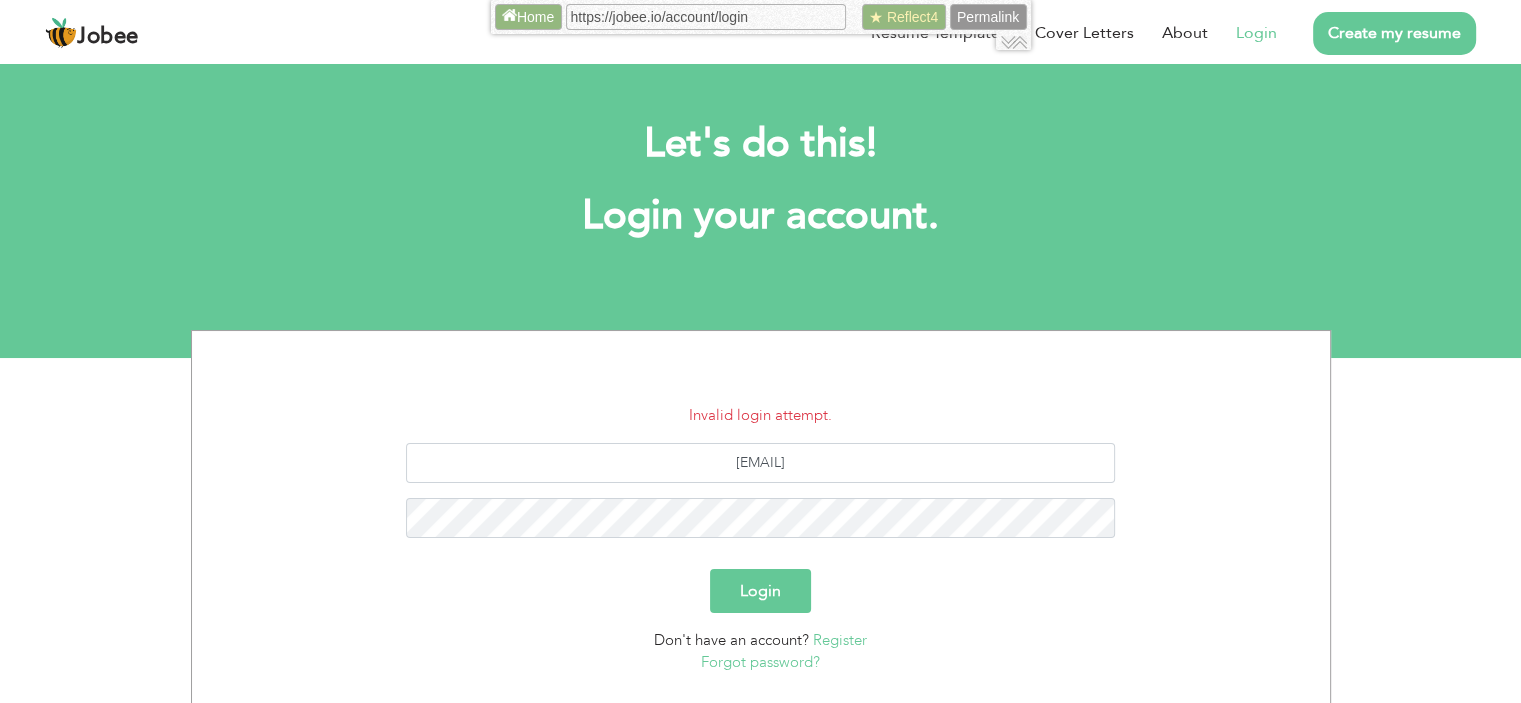 click on "Forgot password?" at bounding box center (760, 662) 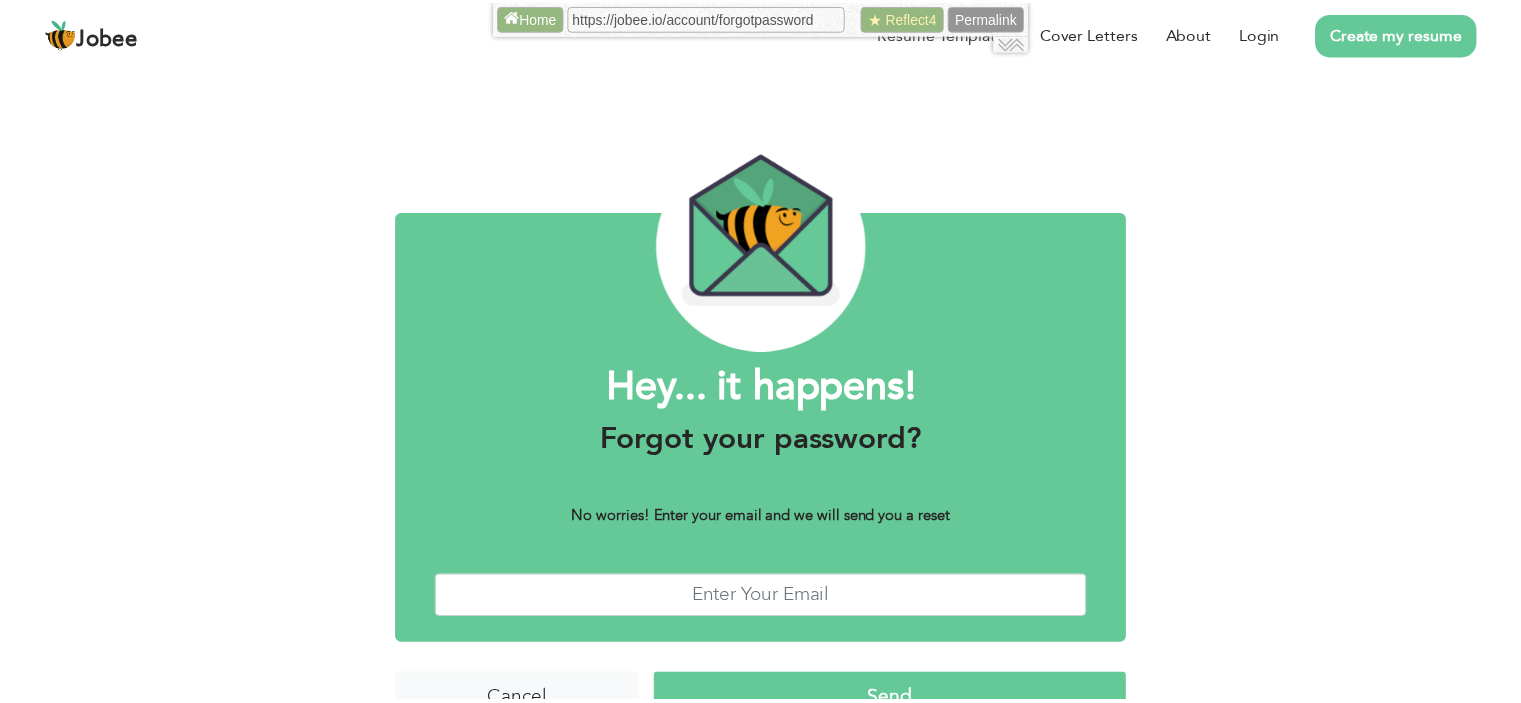 scroll, scrollTop: 0, scrollLeft: 0, axis: both 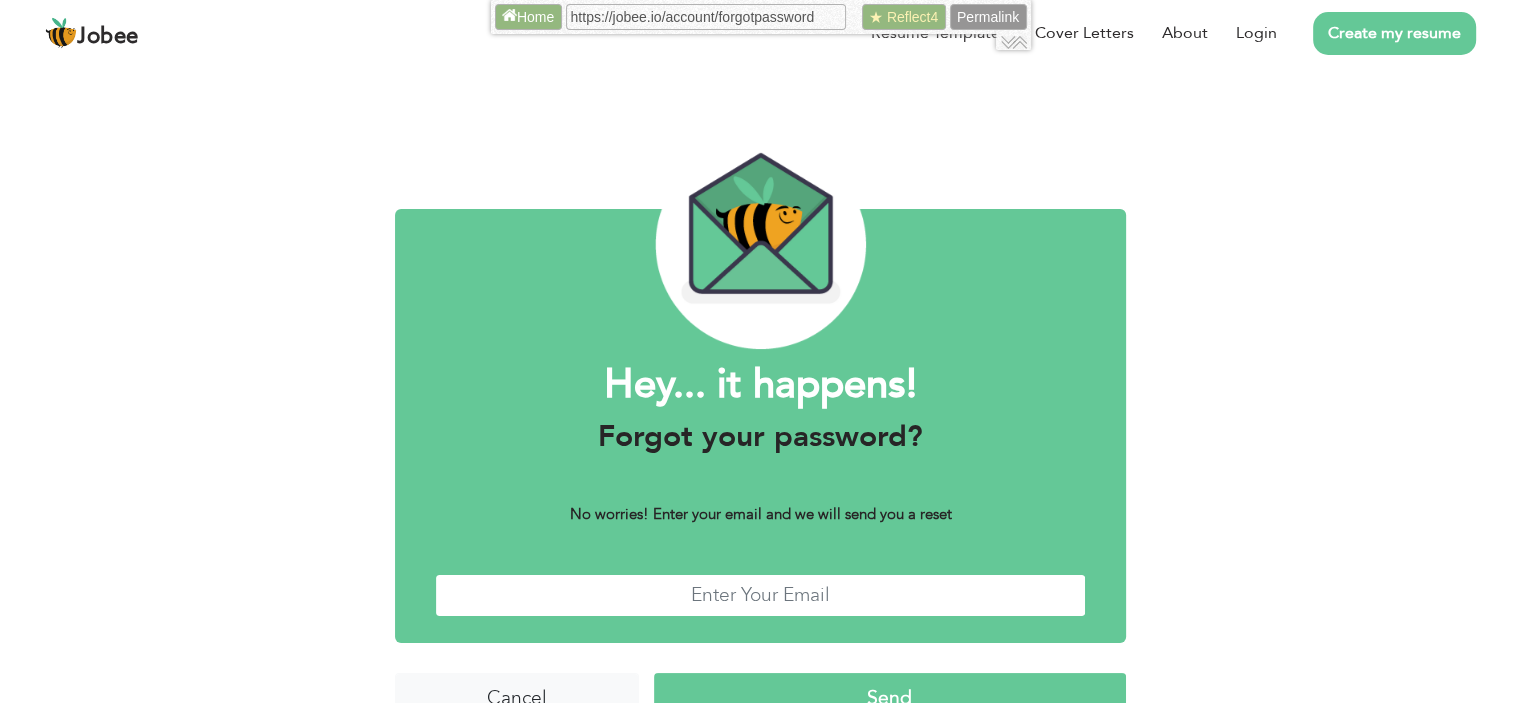 click at bounding box center [760, 595] 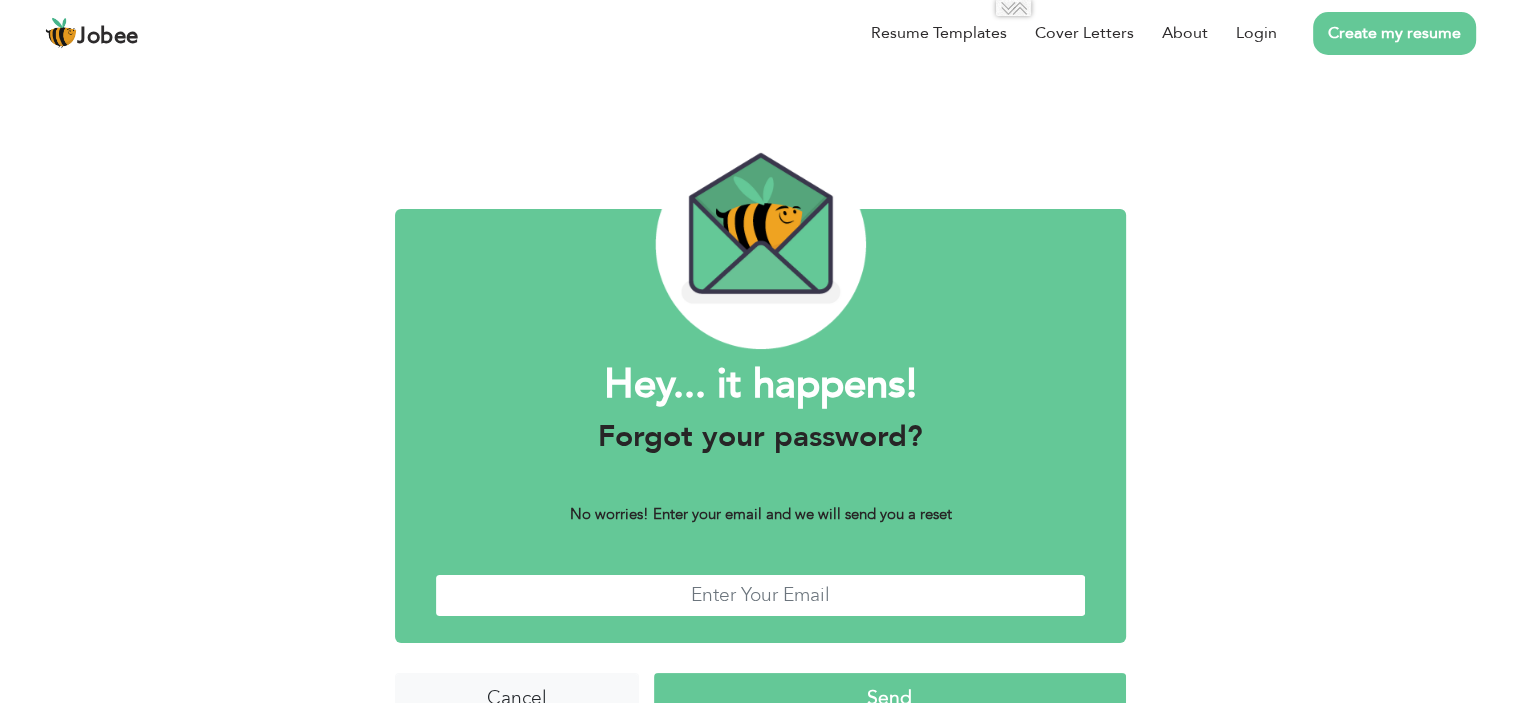 type on "[USERNAME]@example.com" 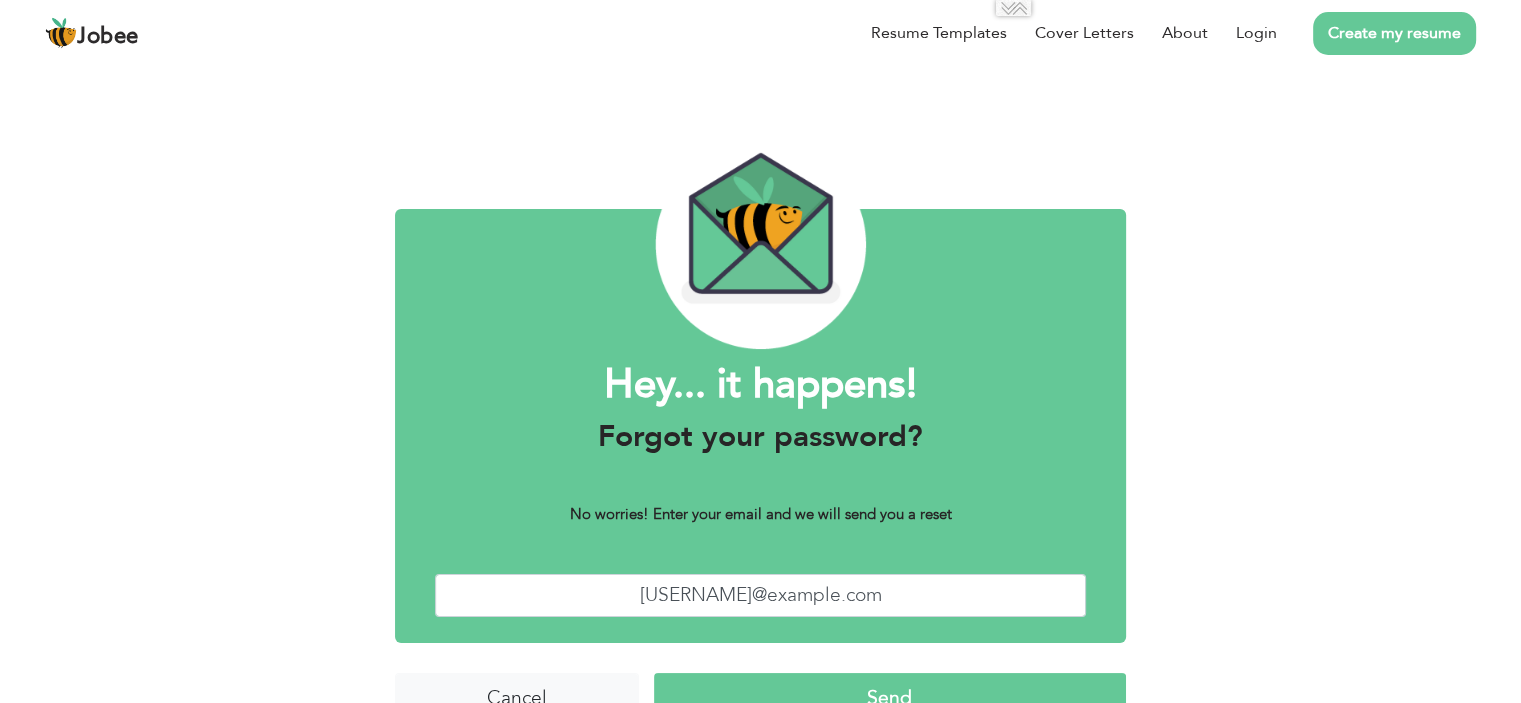 click on "Send" at bounding box center (890, 694) 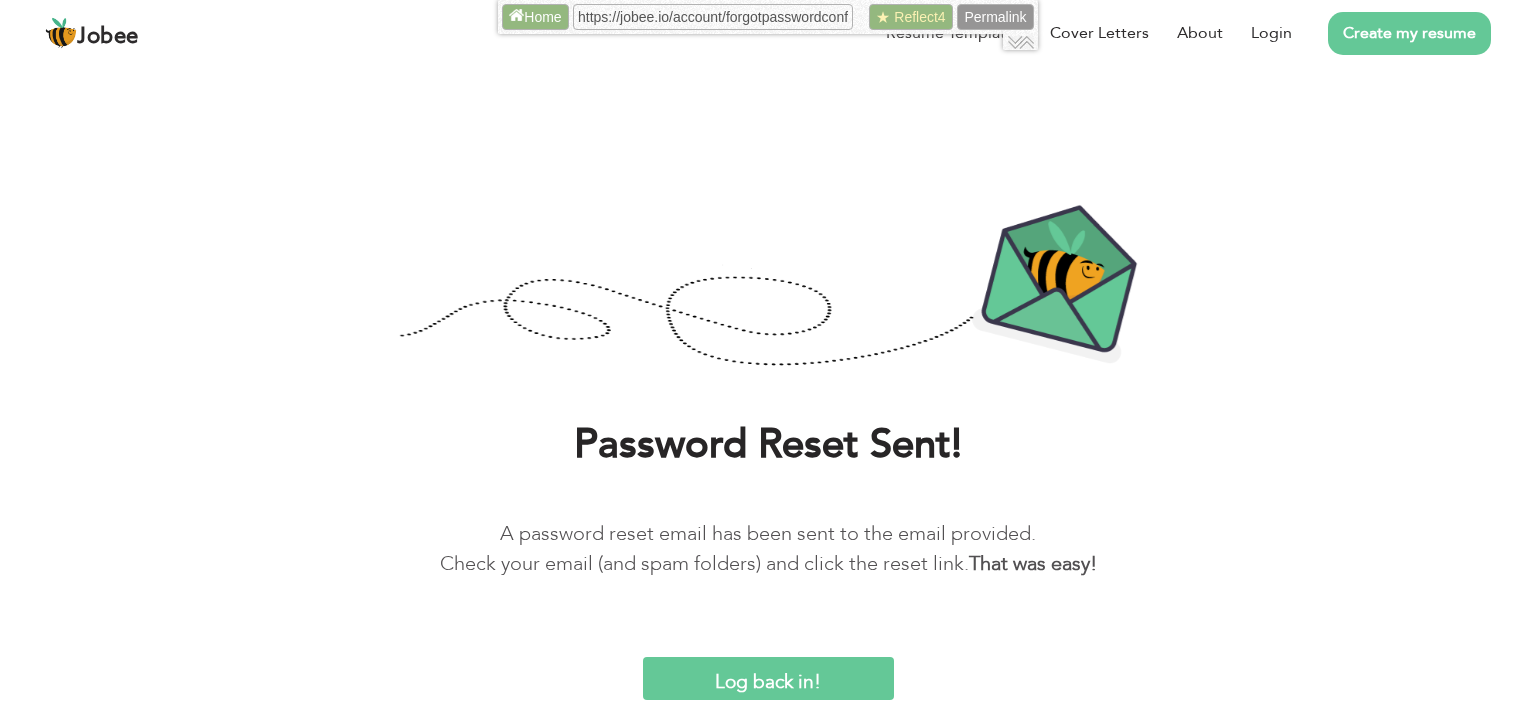 scroll, scrollTop: 0, scrollLeft: 0, axis: both 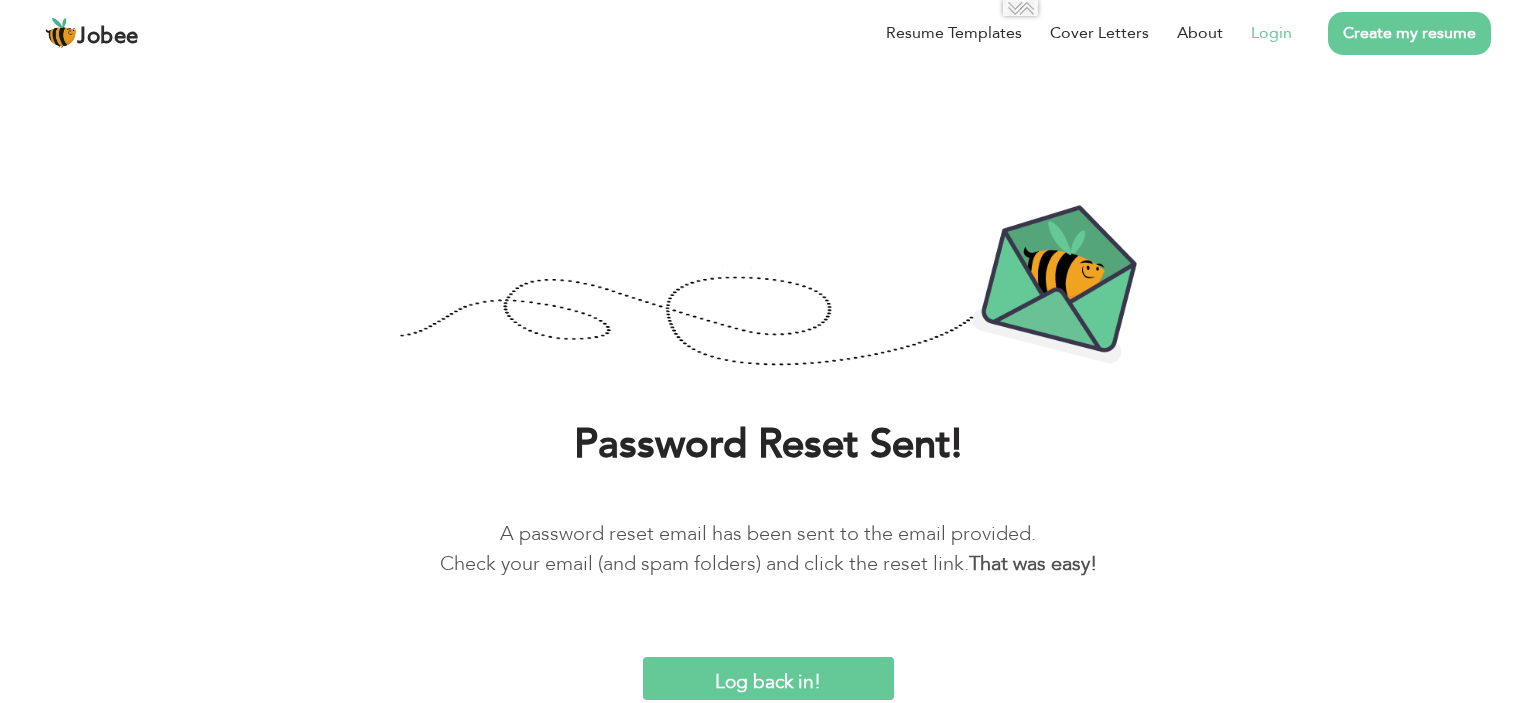 click on "Login" at bounding box center [1271, 33] 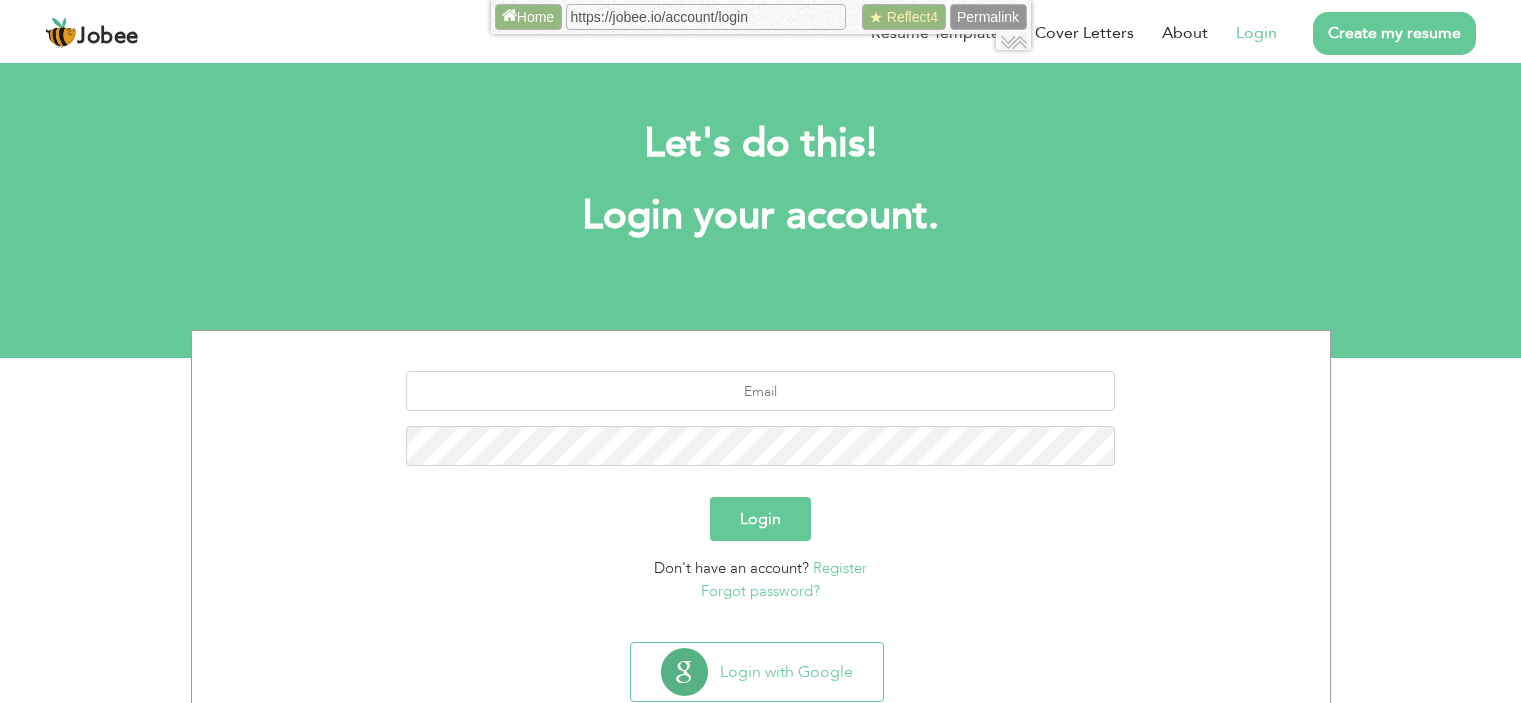 scroll, scrollTop: 0, scrollLeft: 0, axis: both 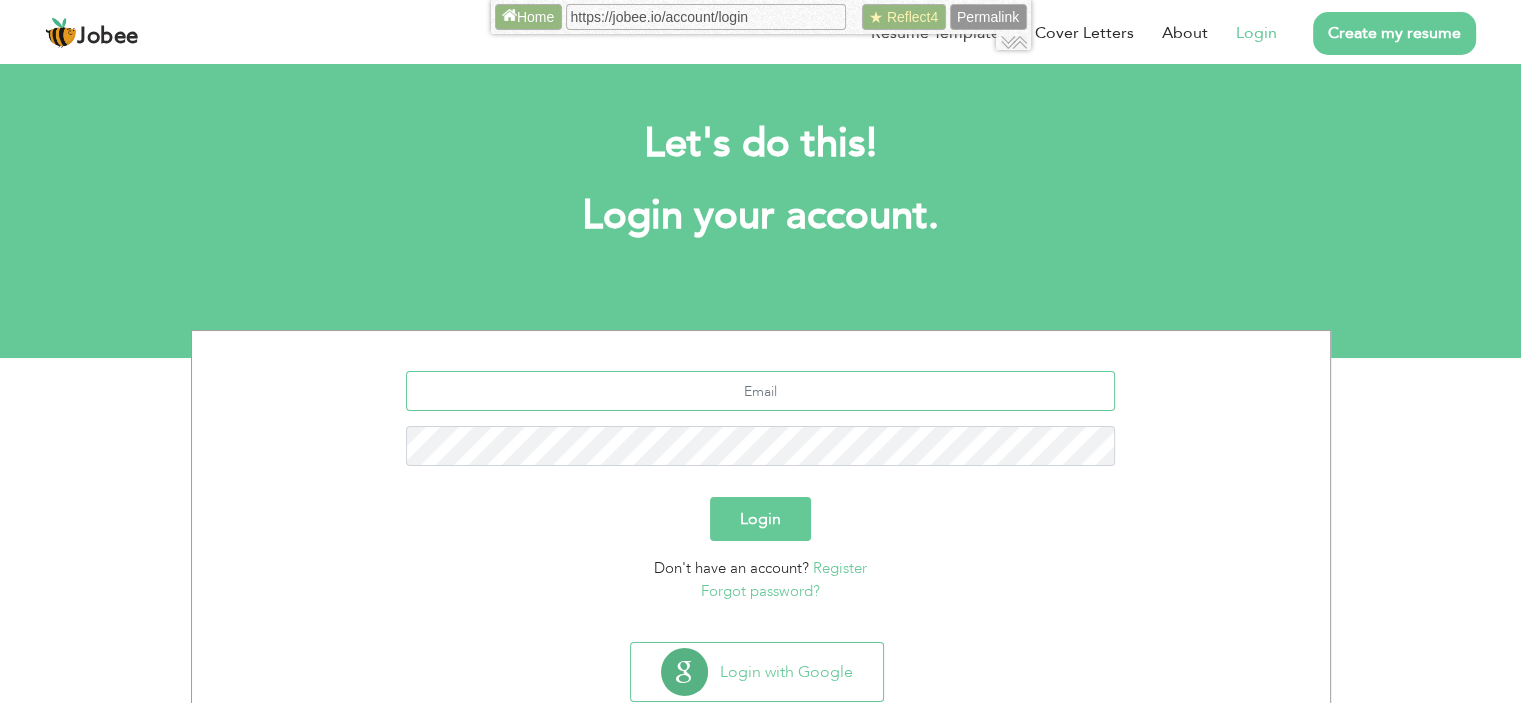 click at bounding box center [760, 391] 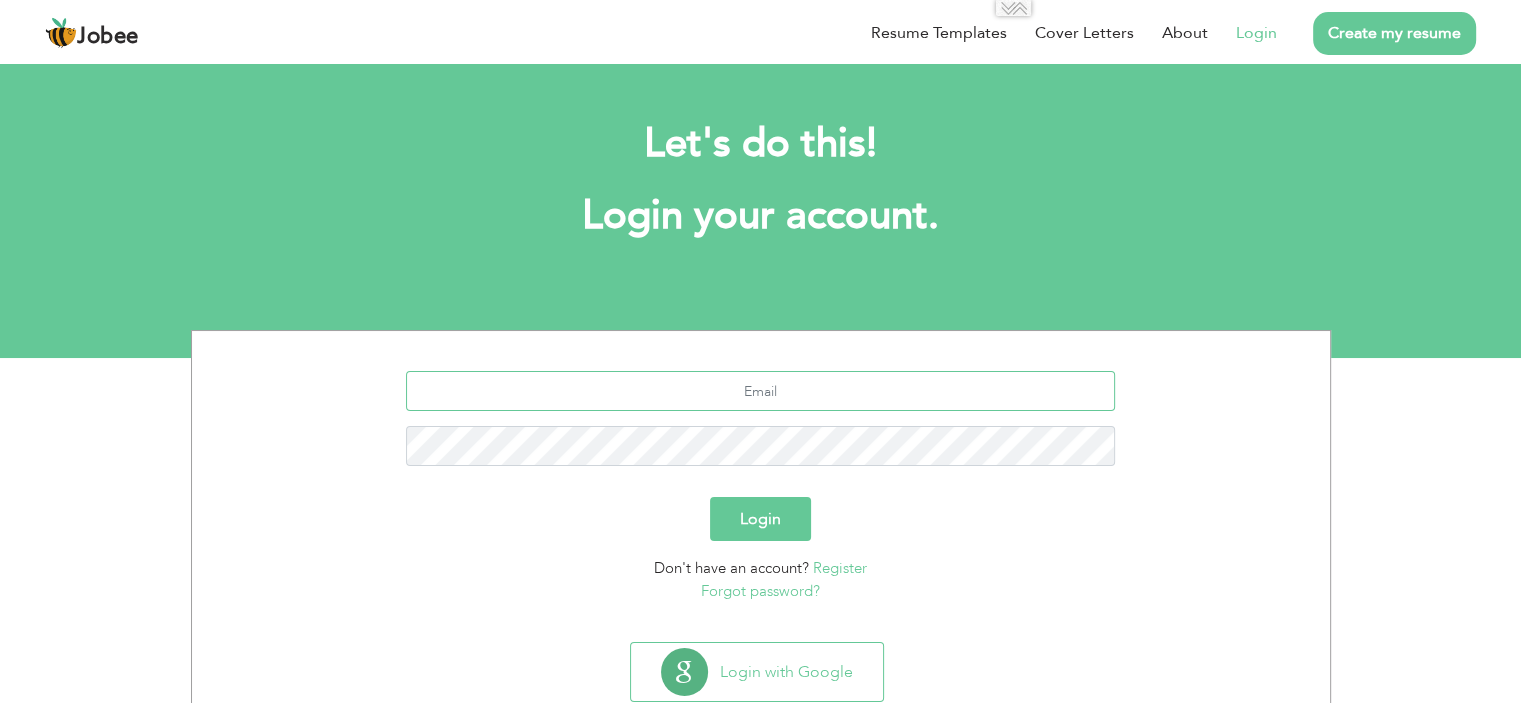 type on "[EMAIL]" 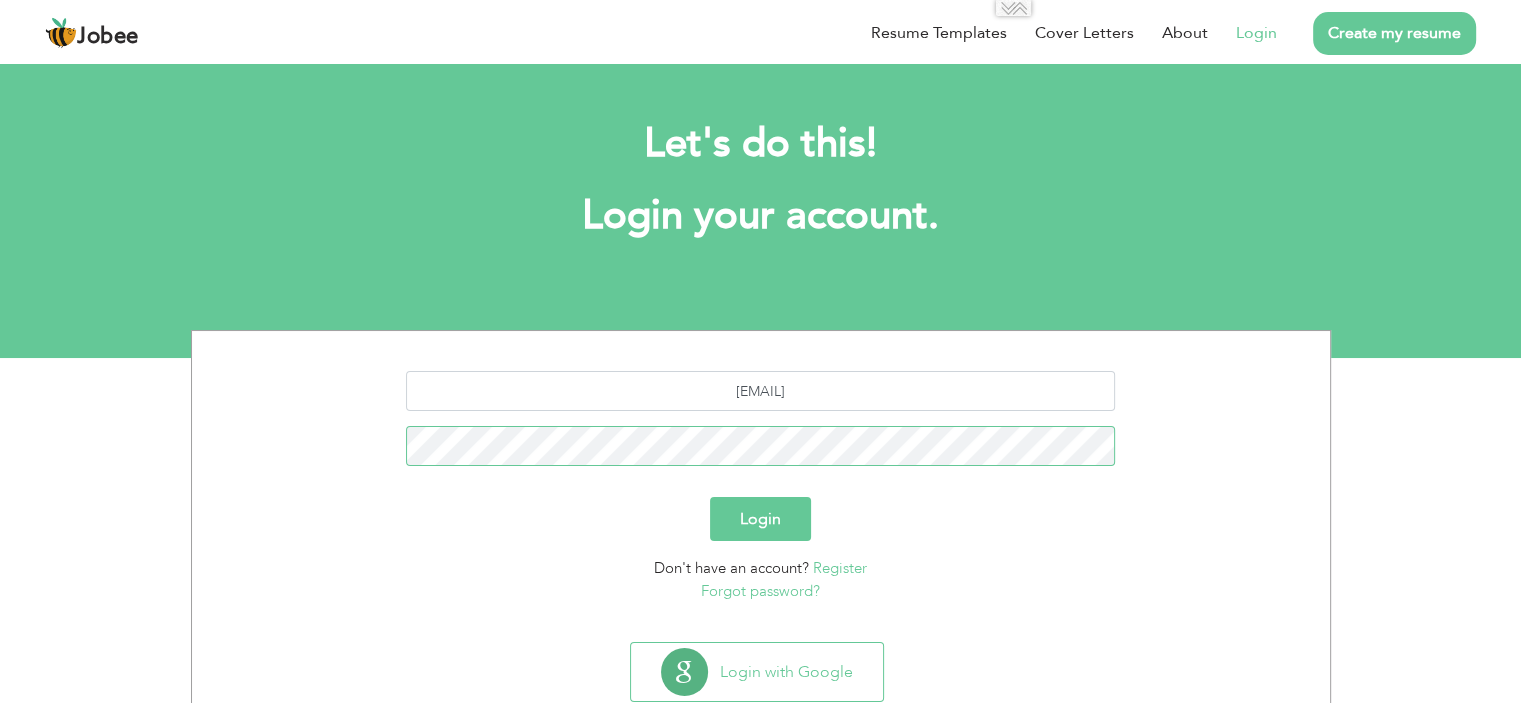 click on "Login" at bounding box center [760, 519] 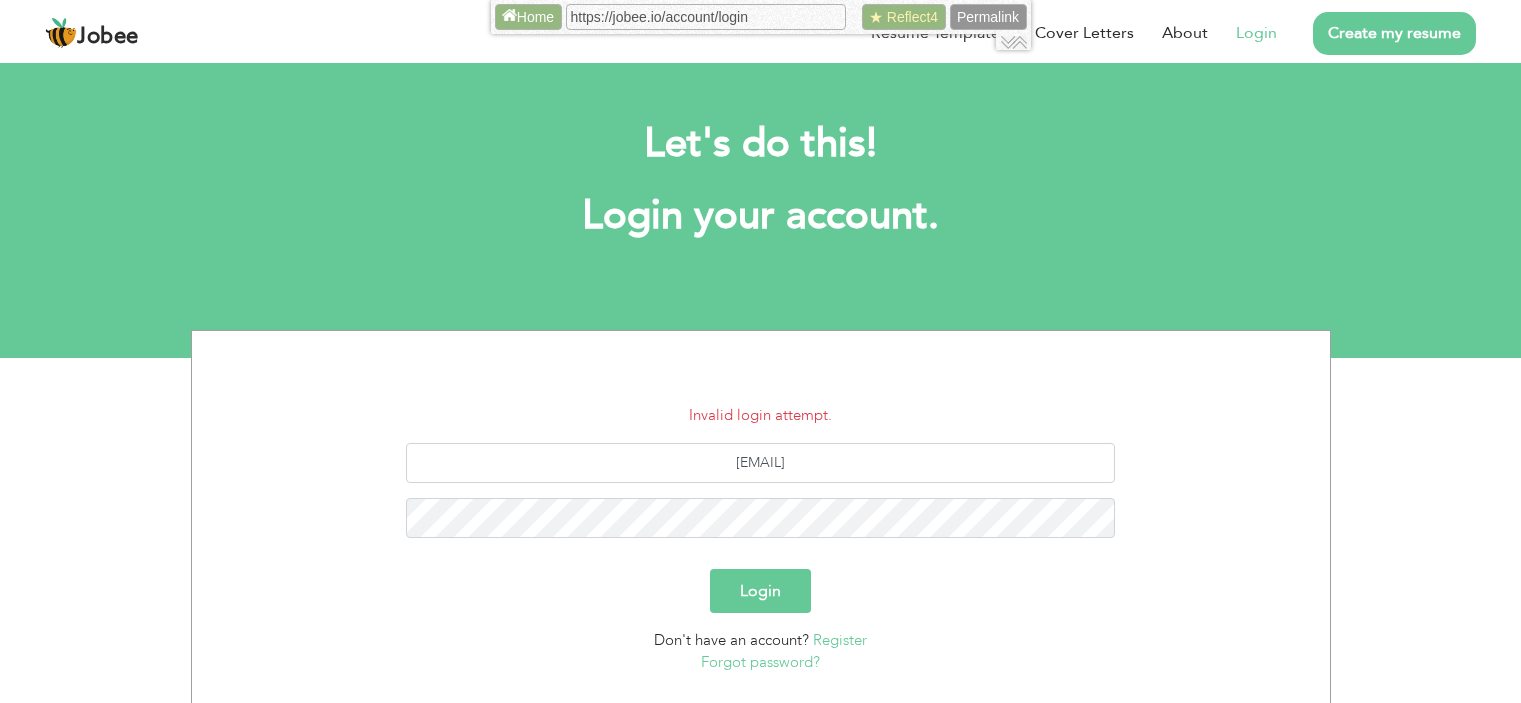 scroll, scrollTop: 0, scrollLeft: 0, axis: both 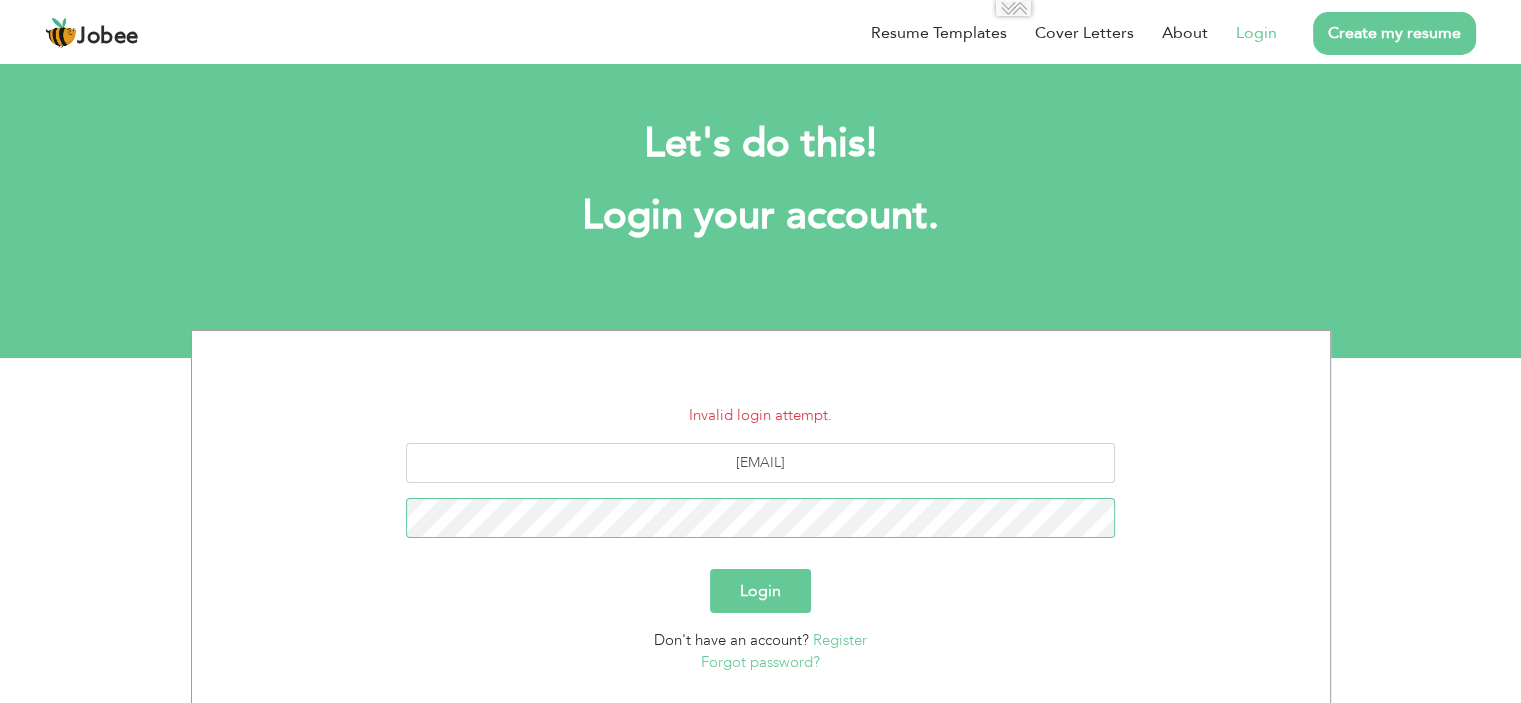 click on "Login" at bounding box center (760, 591) 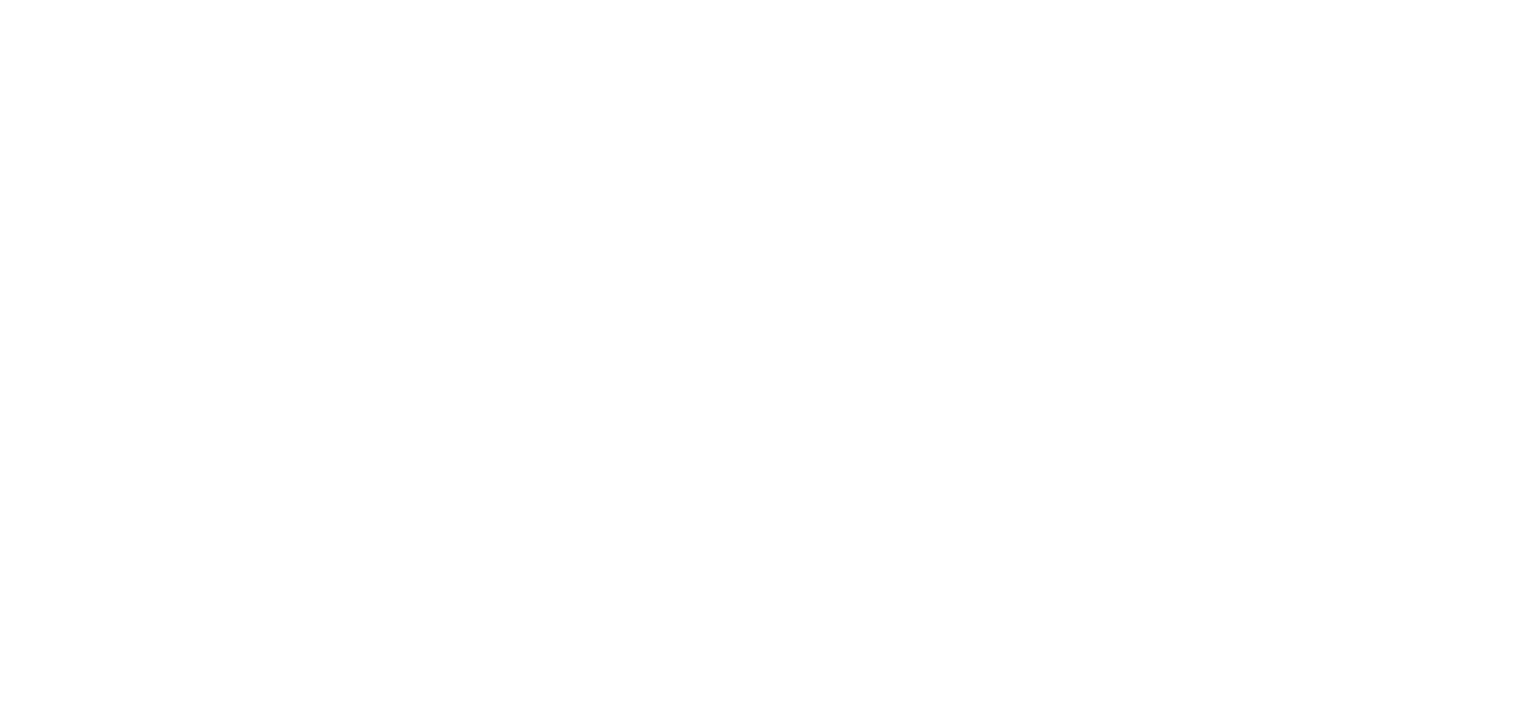 scroll, scrollTop: 0, scrollLeft: 0, axis: both 